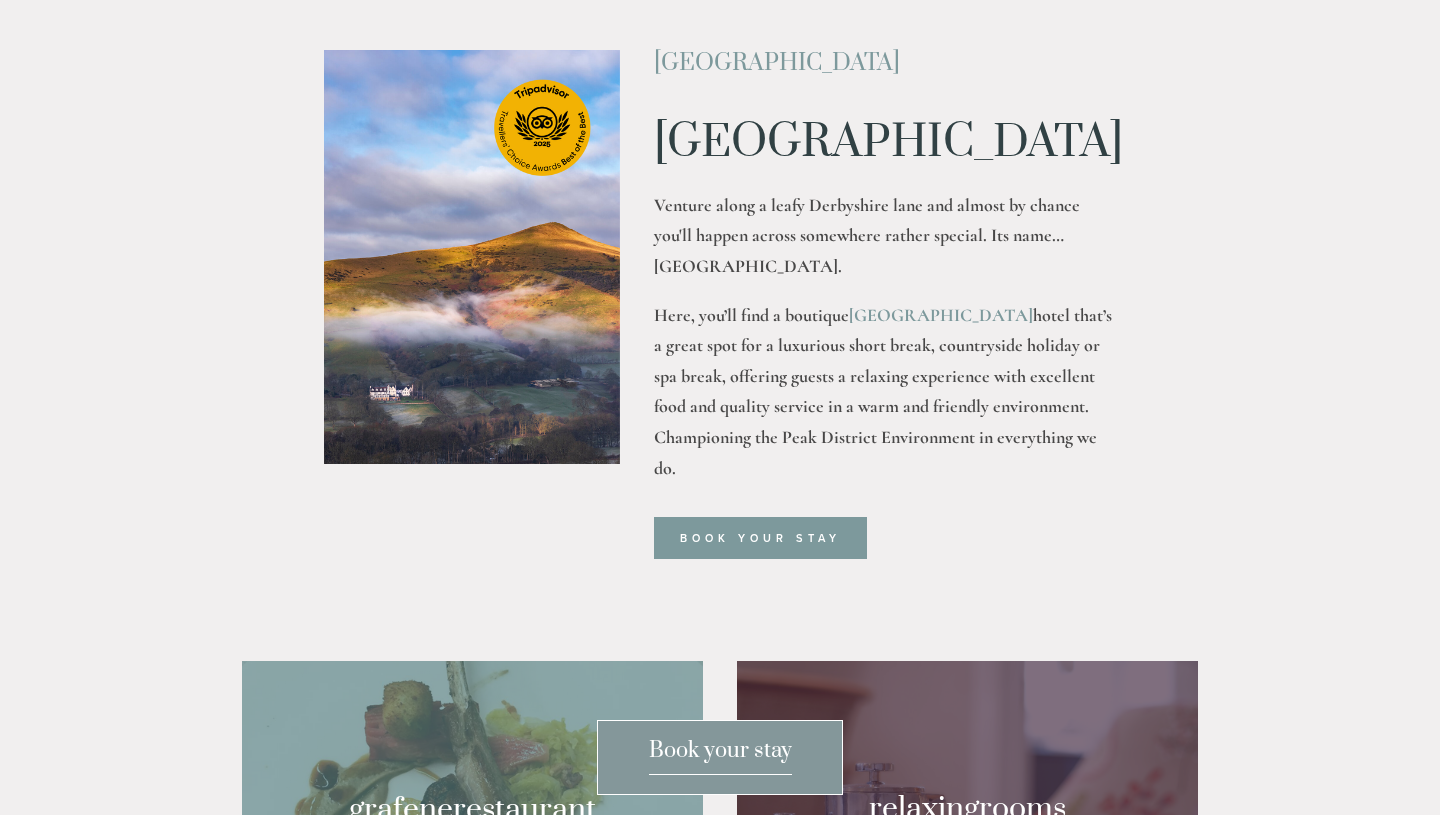 scroll, scrollTop: 0, scrollLeft: 0, axis: both 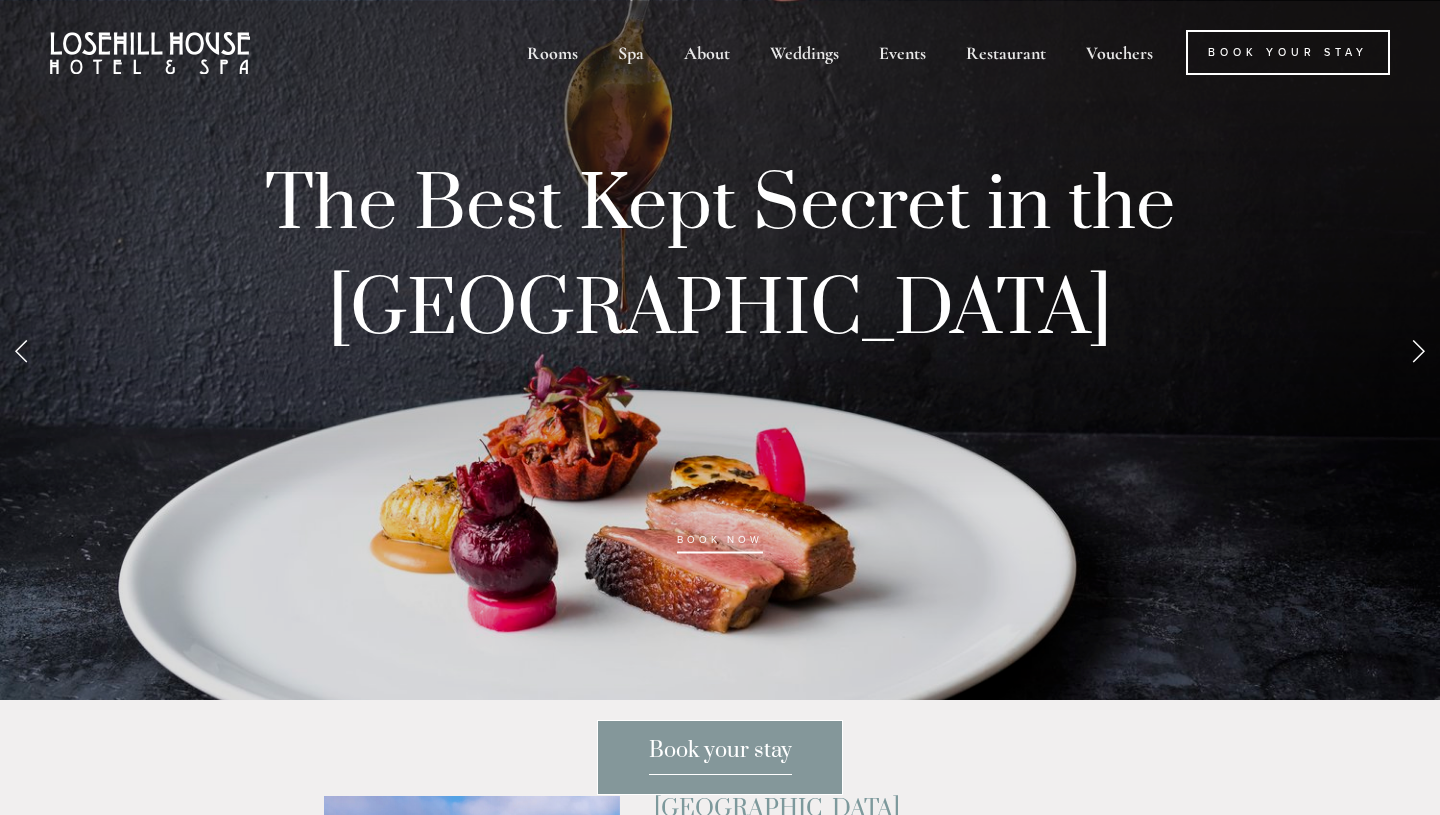 click on "Book your stay" at bounding box center (720, 756) 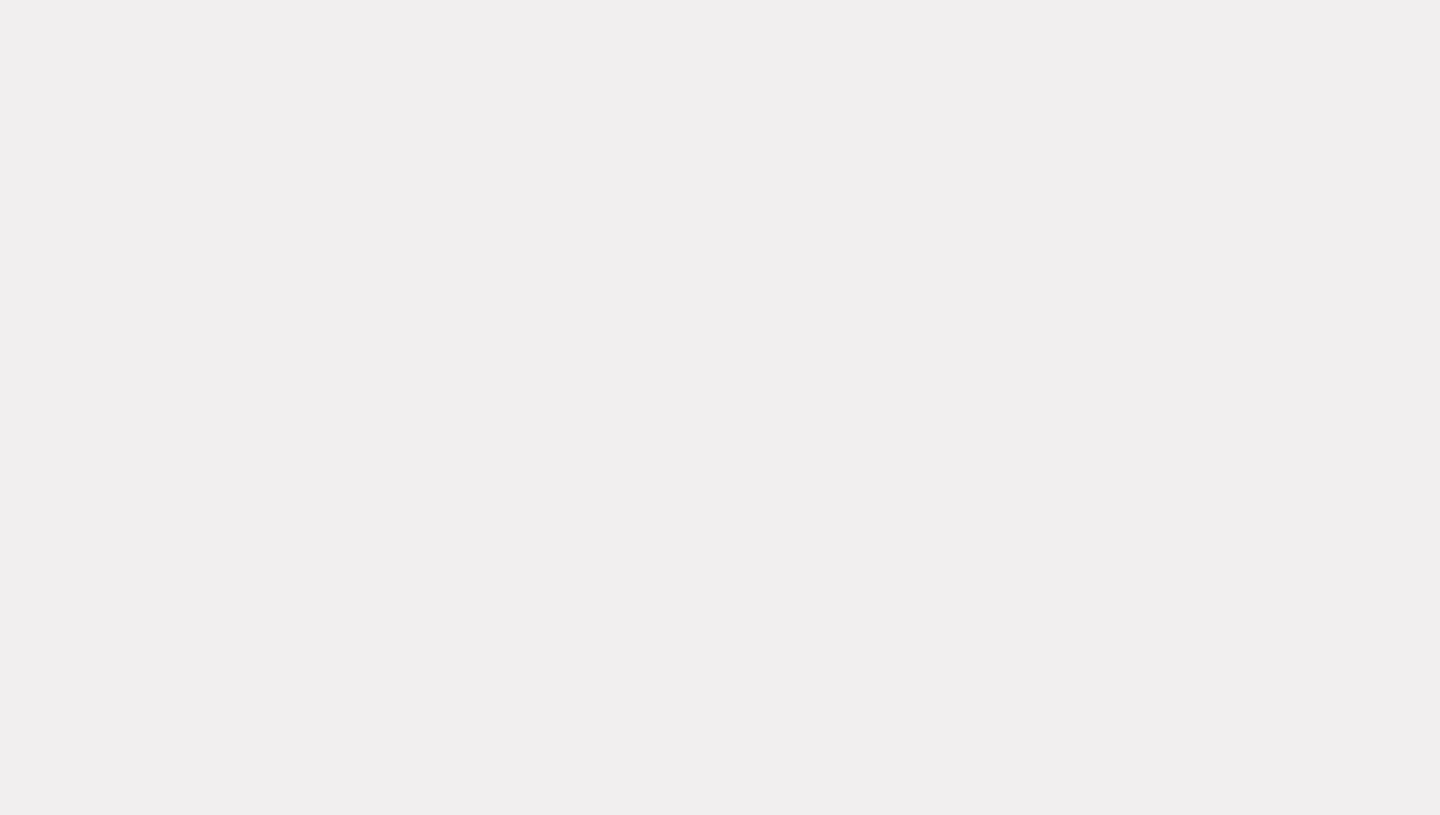 scroll, scrollTop: 2720, scrollLeft: 0, axis: vertical 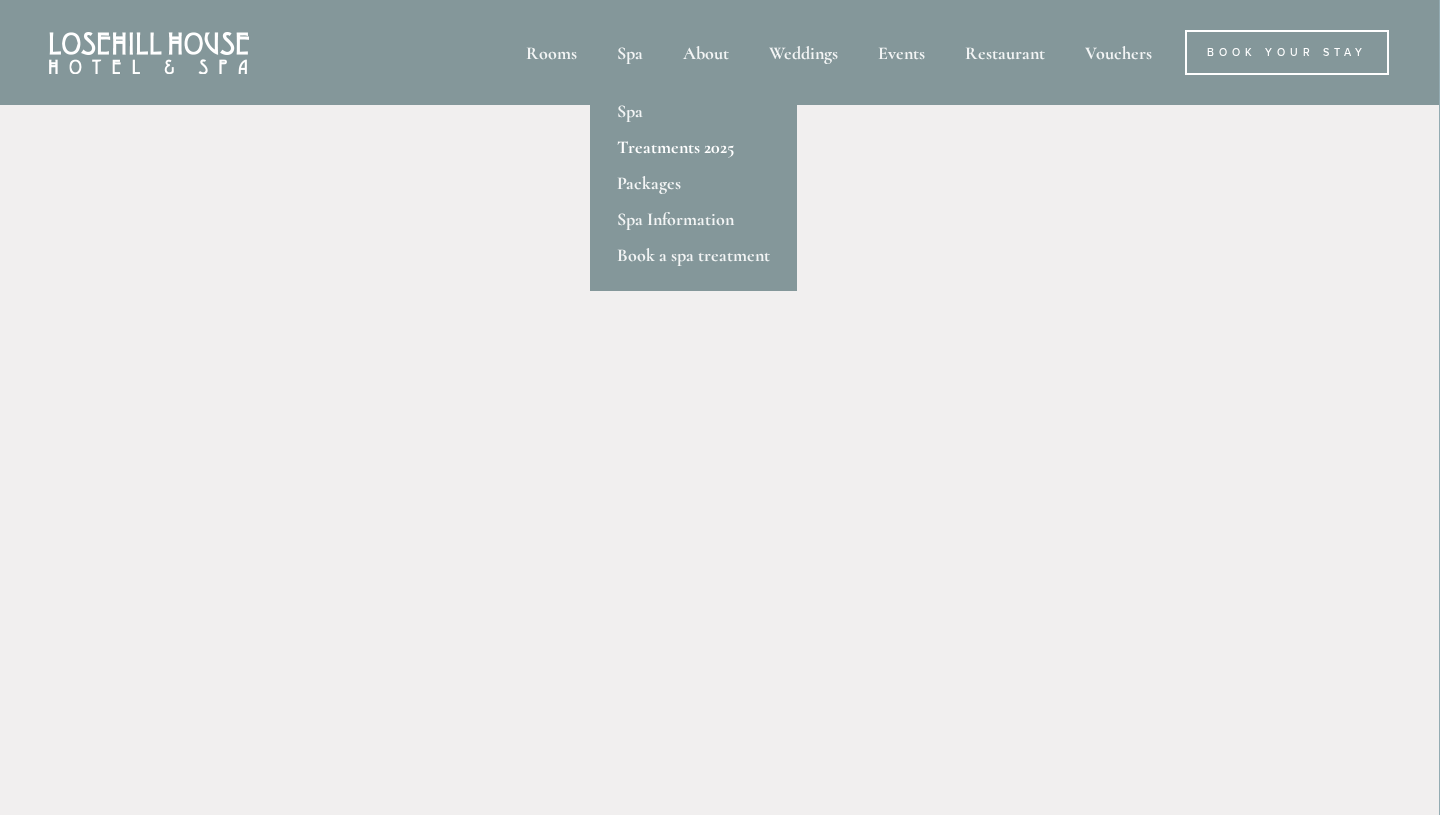 click on "Treatments 2025" at bounding box center (693, 147) 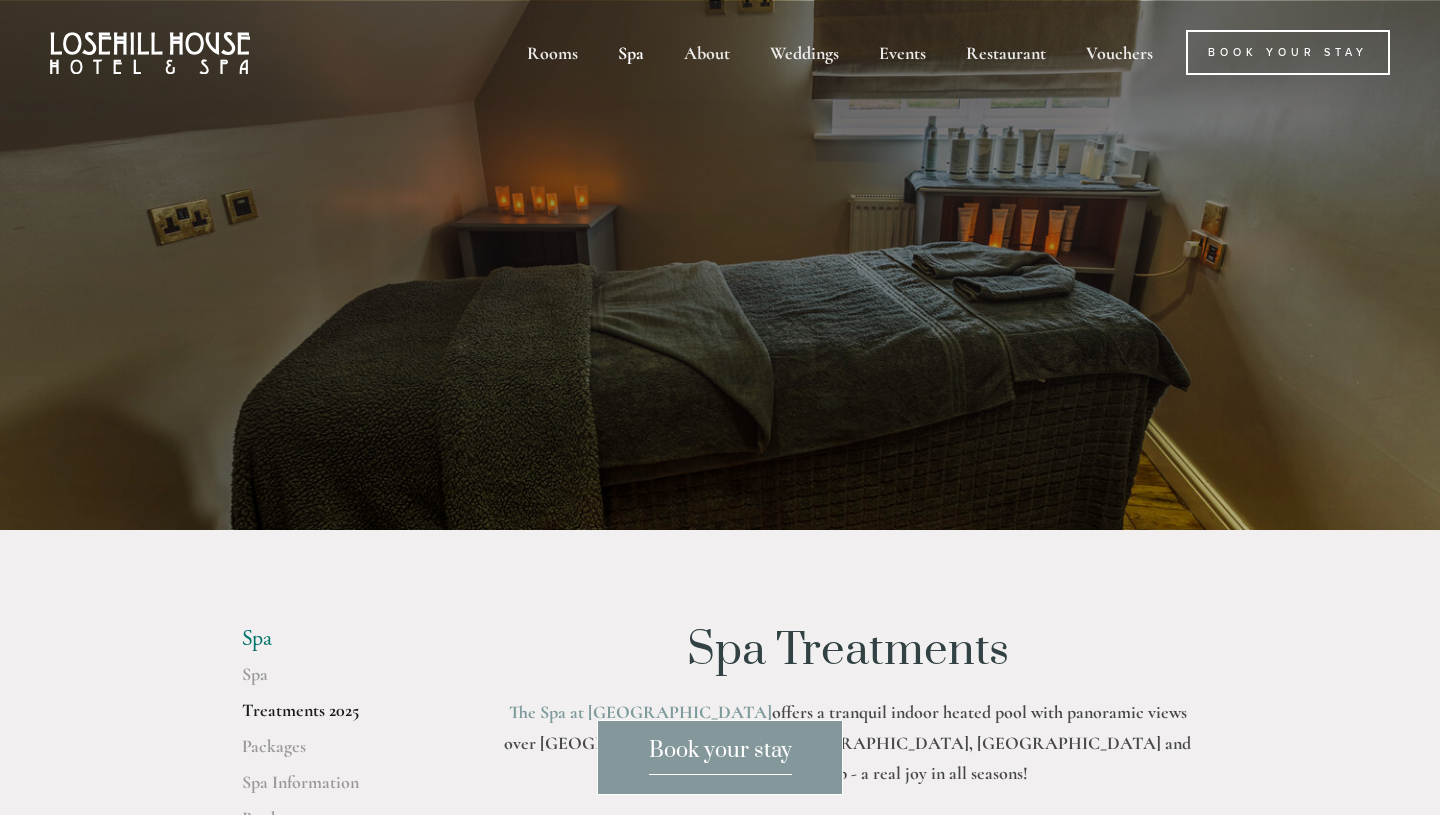 scroll, scrollTop: 483, scrollLeft: 0, axis: vertical 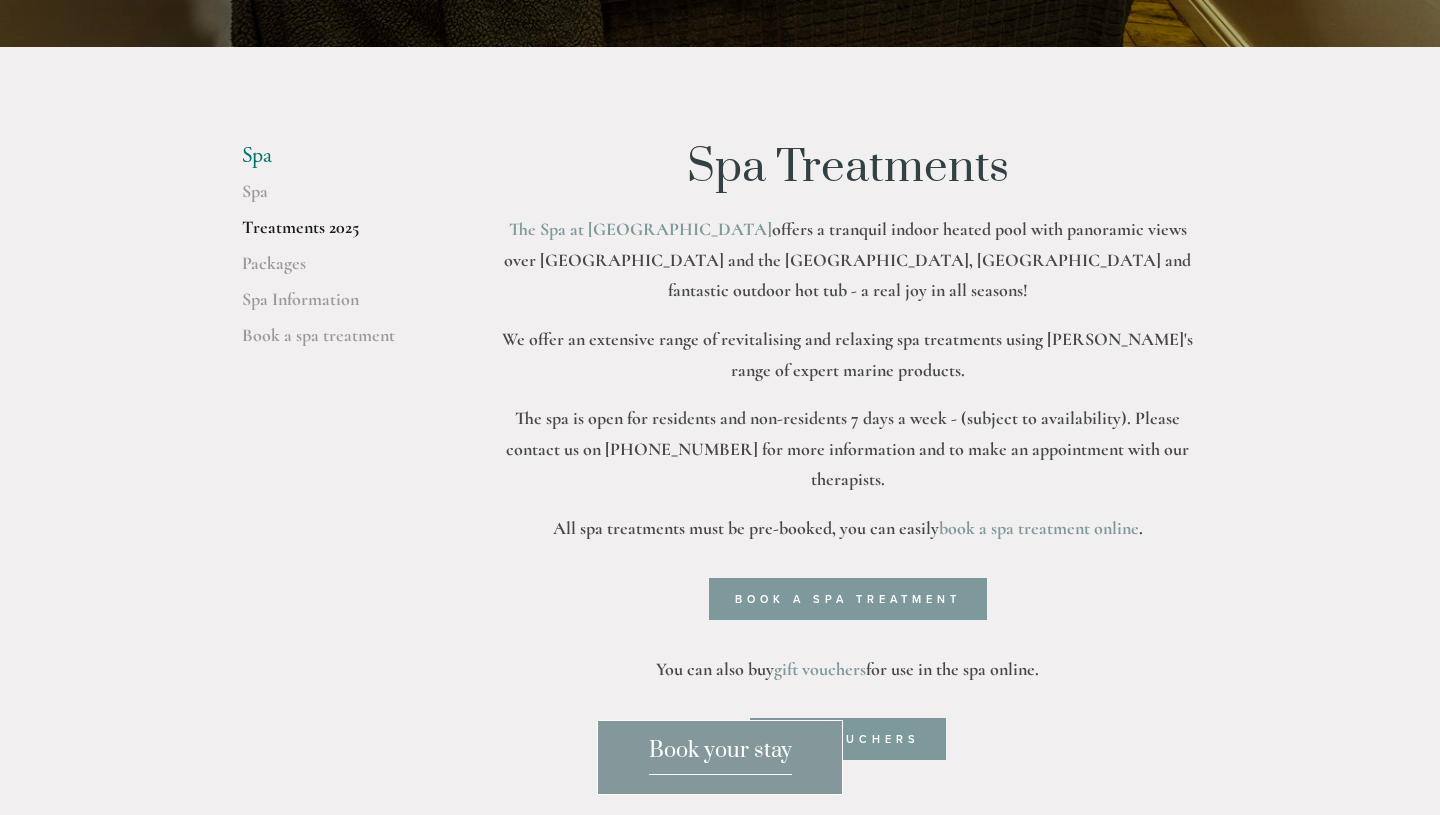 click on "Treatments 2025" at bounding box center [337, 234] 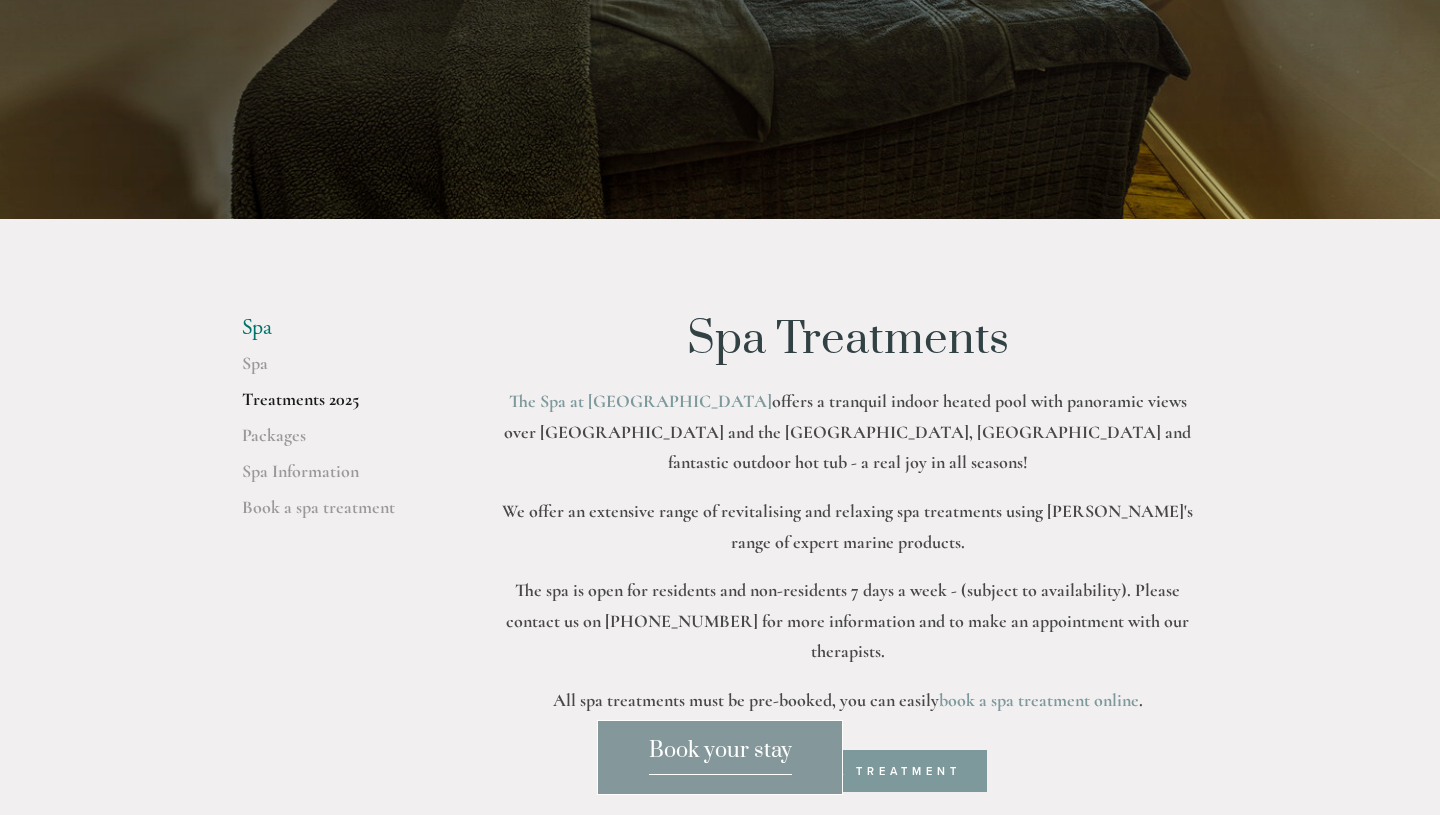 scroll, scrollTop: 438, scrollLeft: 0, axis: vertical 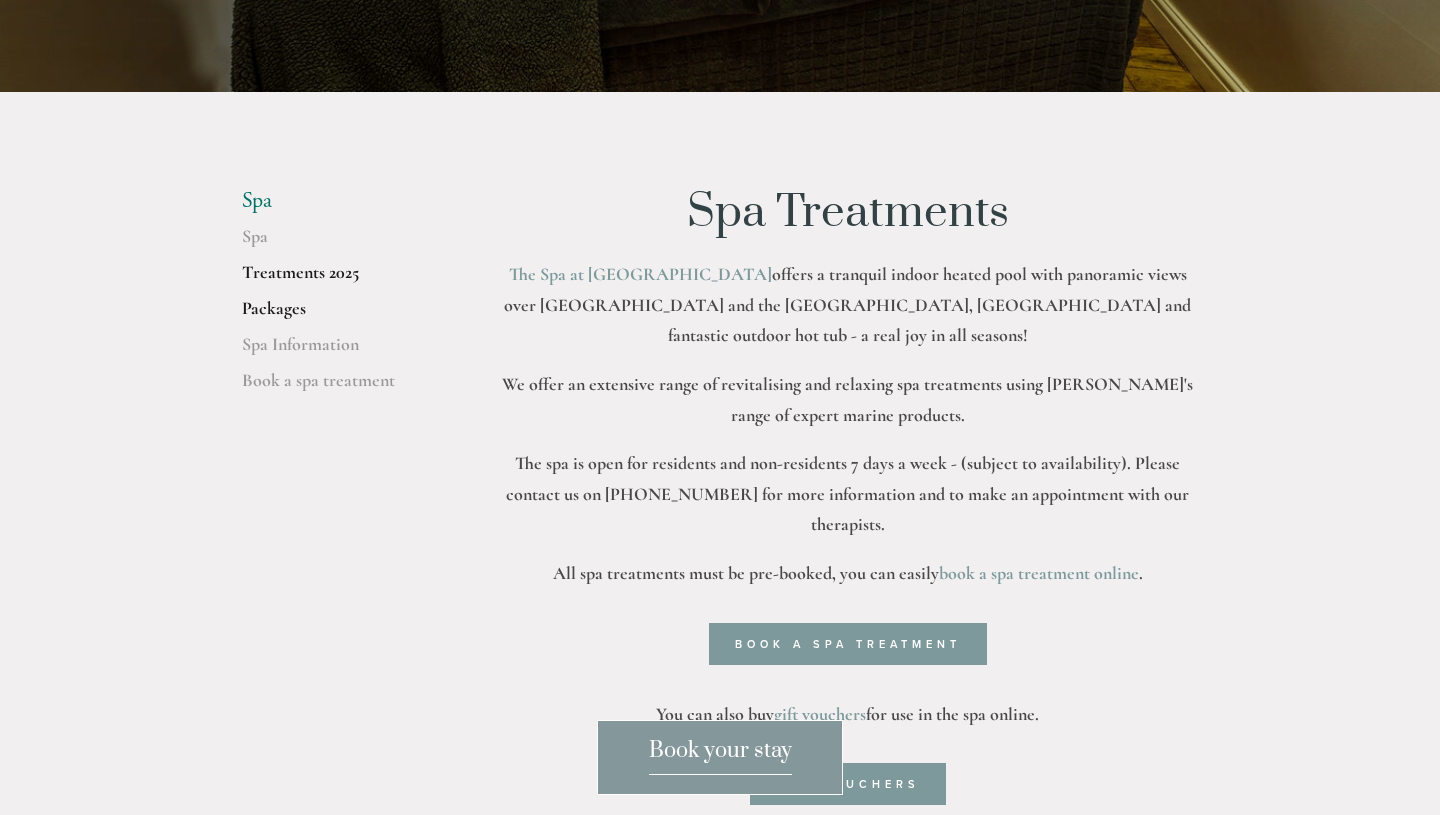 click on "Packages" at bounding box center [337, 315] 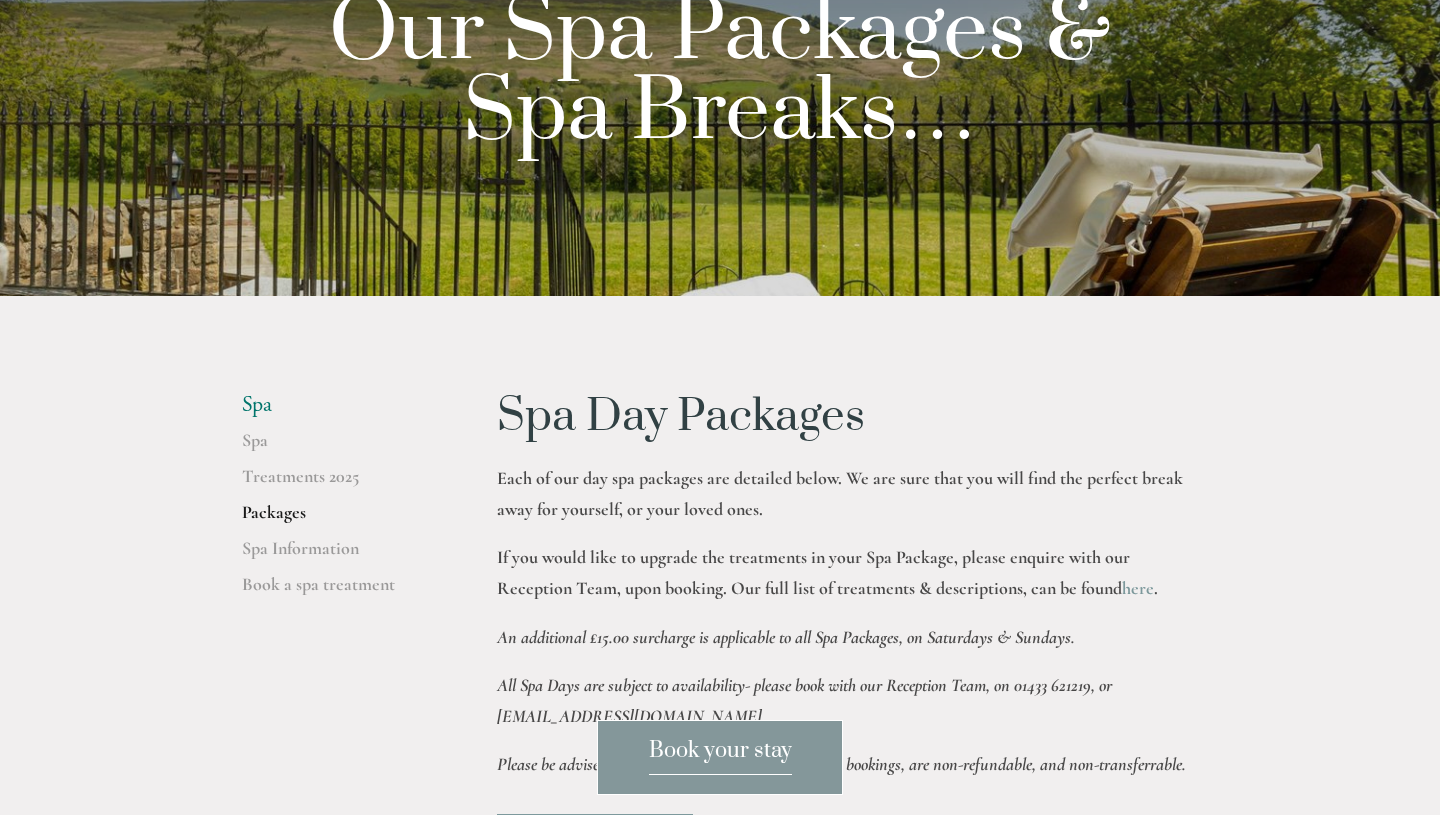 scroll, scrollTop: 0, scrollLeft: 0, axis: both 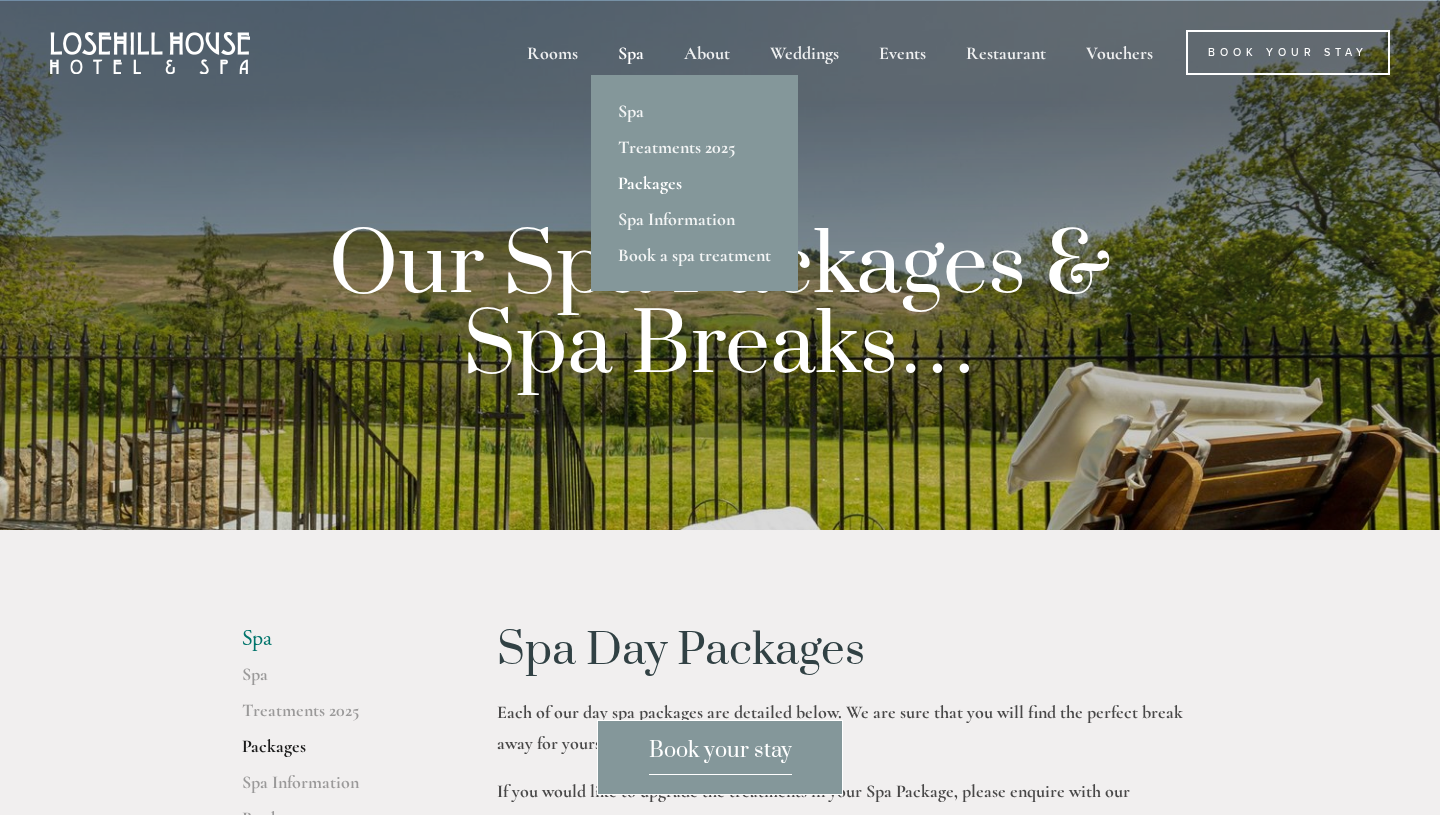 click on "Packages" at bounding box center [694, 183] 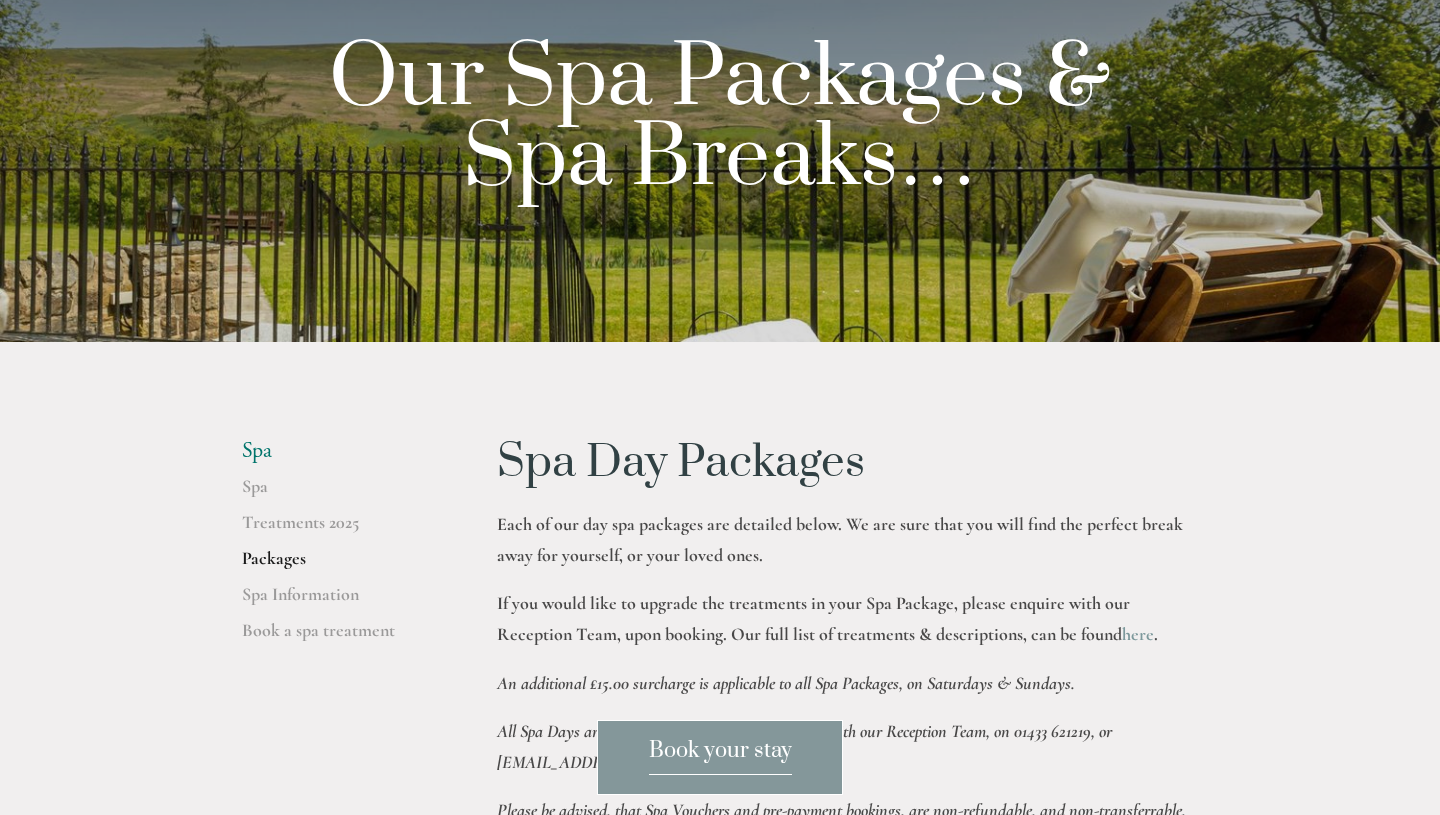 scroll, scrollTop: 202, scrollLeft: 0, axis: vertical 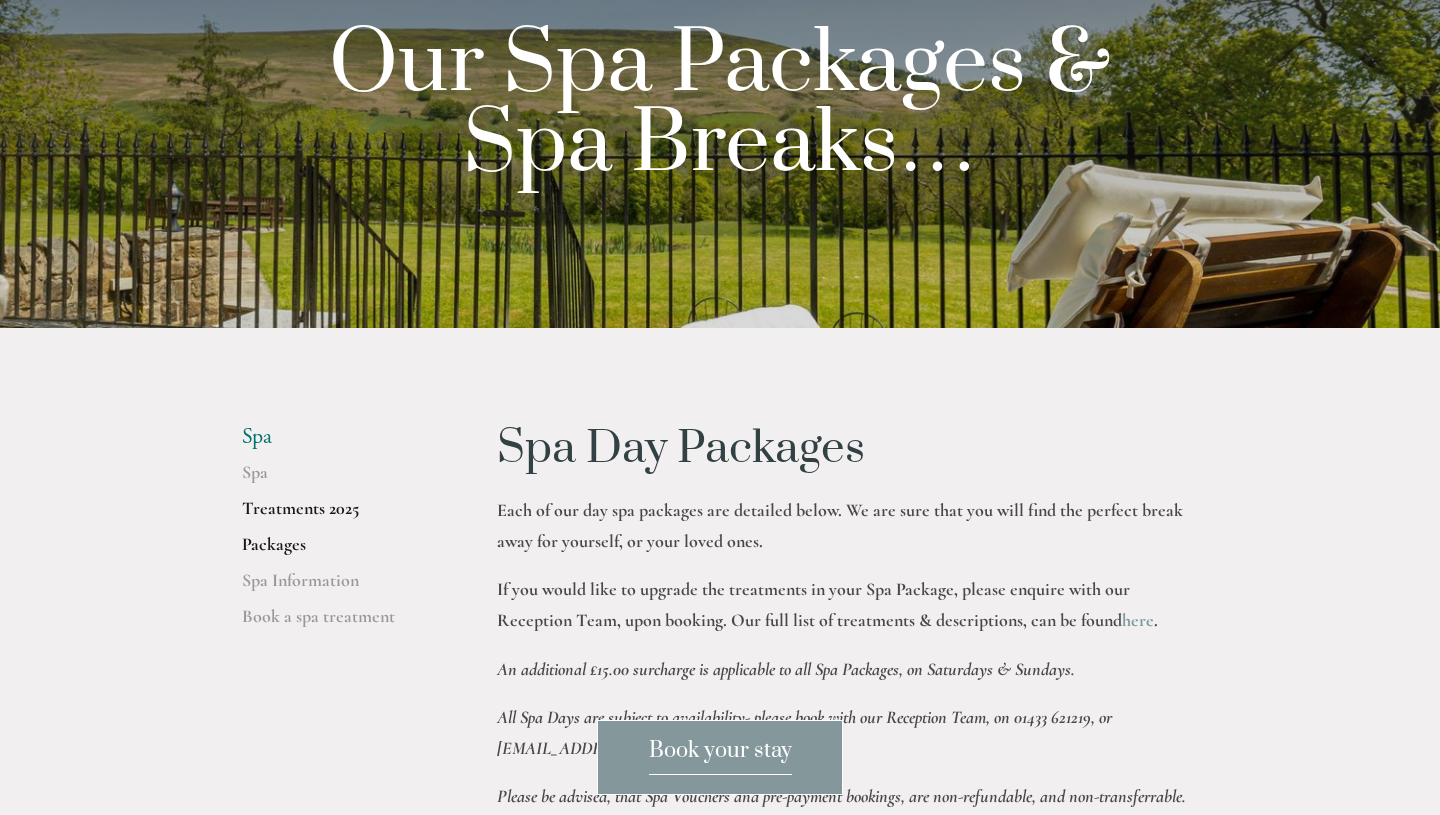 click on "Treatments 2025" at bounding box center [337, 515] 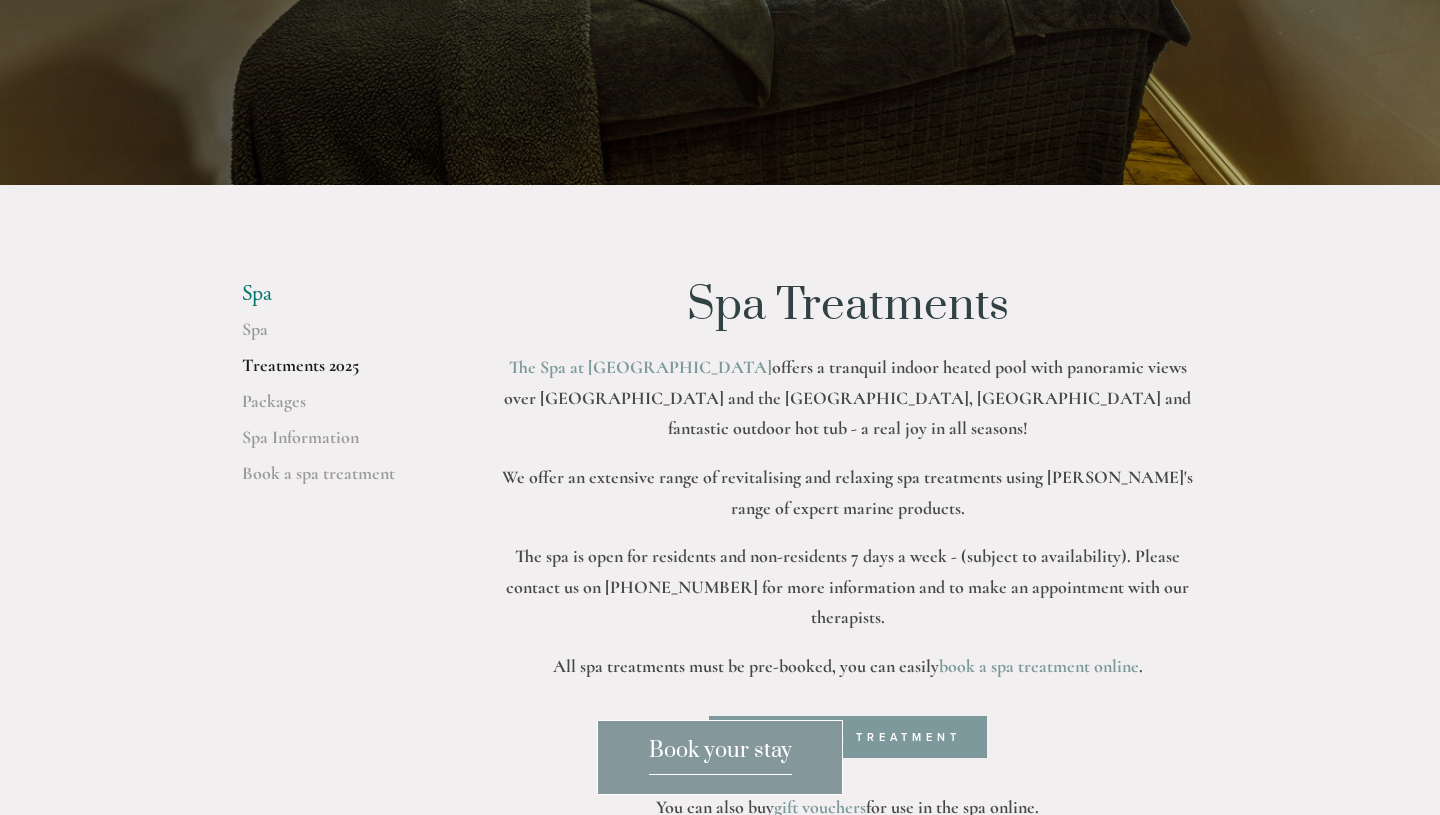 scroll, scrollTop: 0, scrollLeft: 0, axis: both 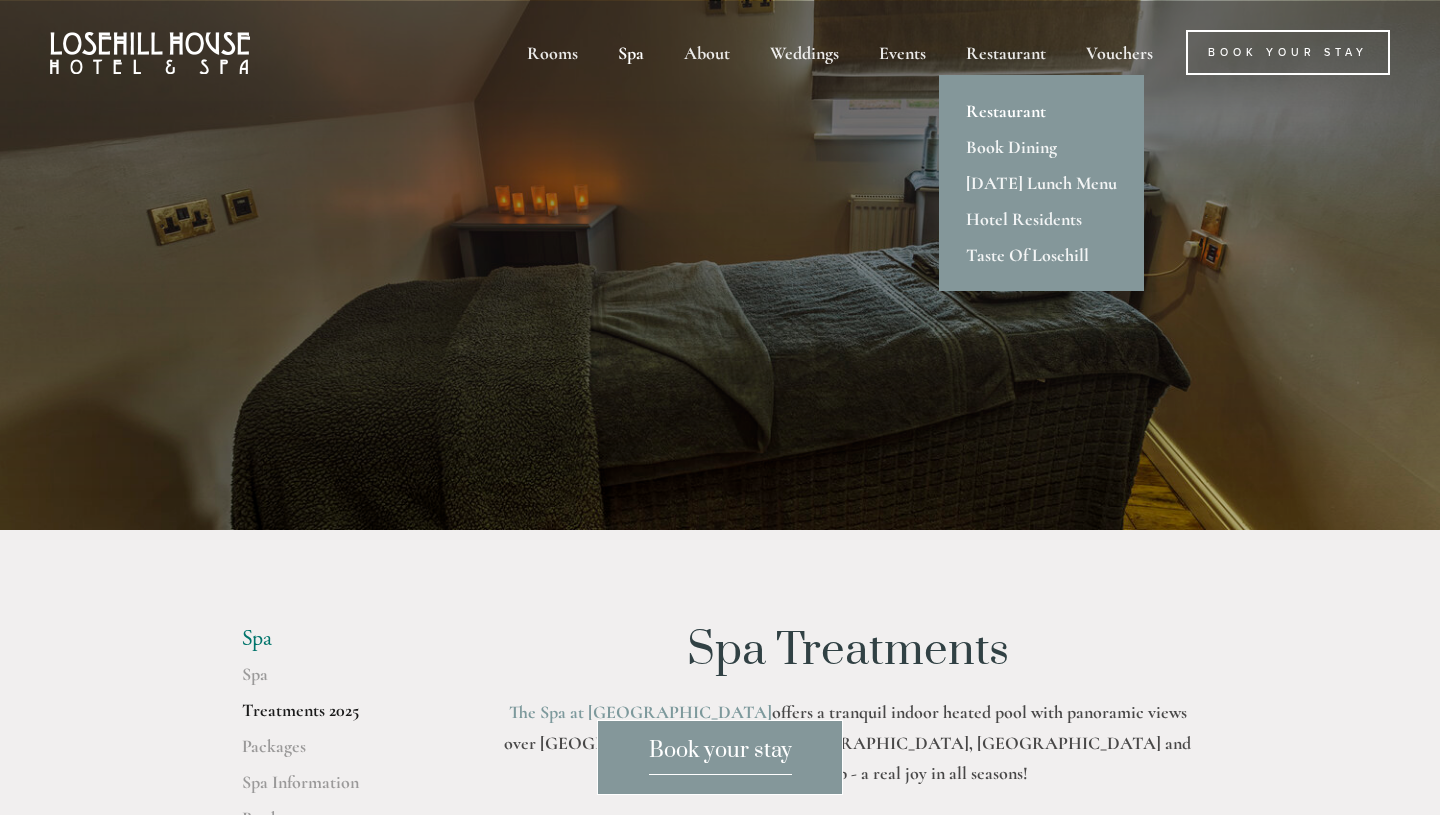 click on "Restaurant" at bounding box center [1041, 111] 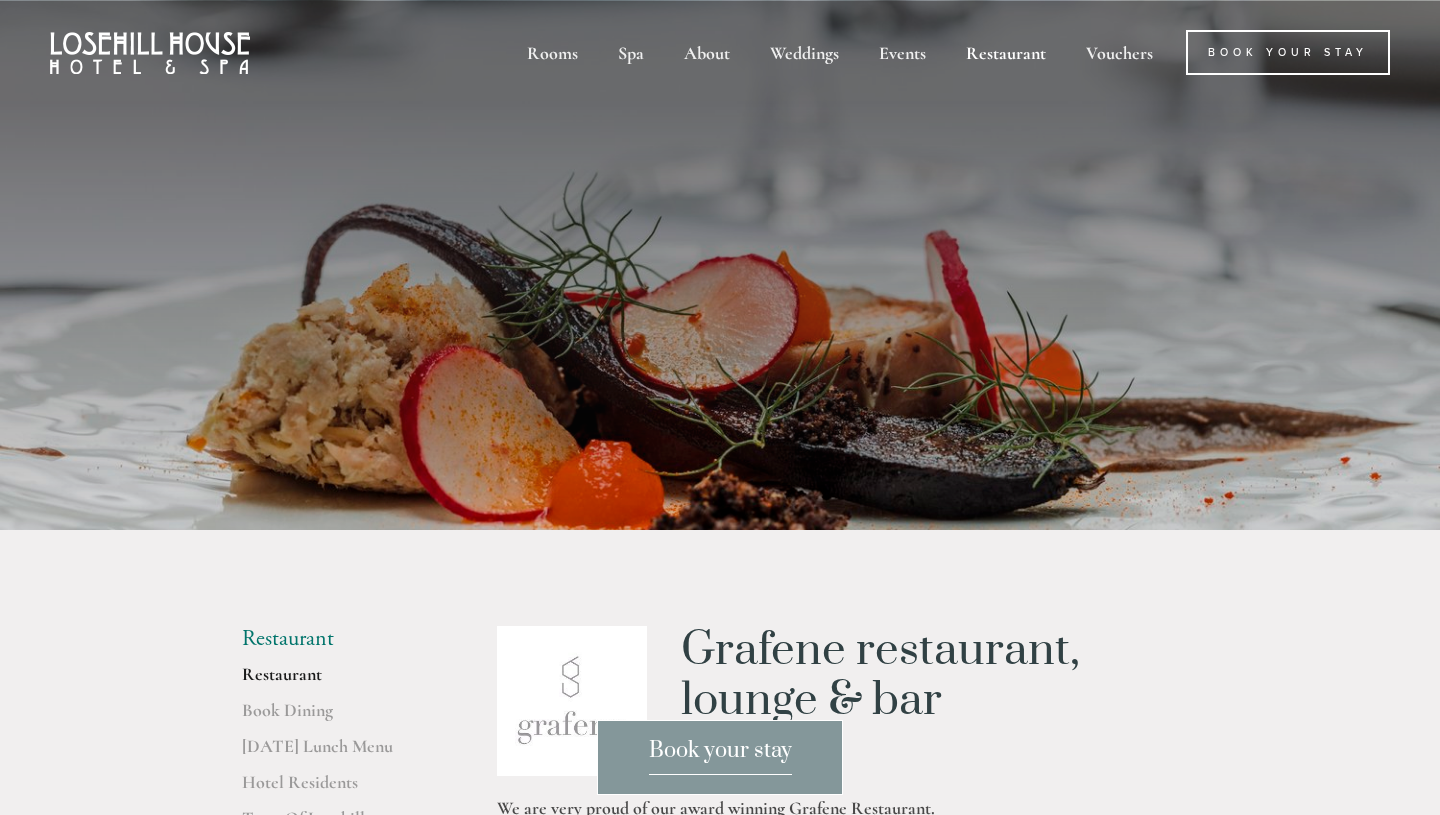 scroll, scrollTop: 0, scrollLeft: 0, axis: both 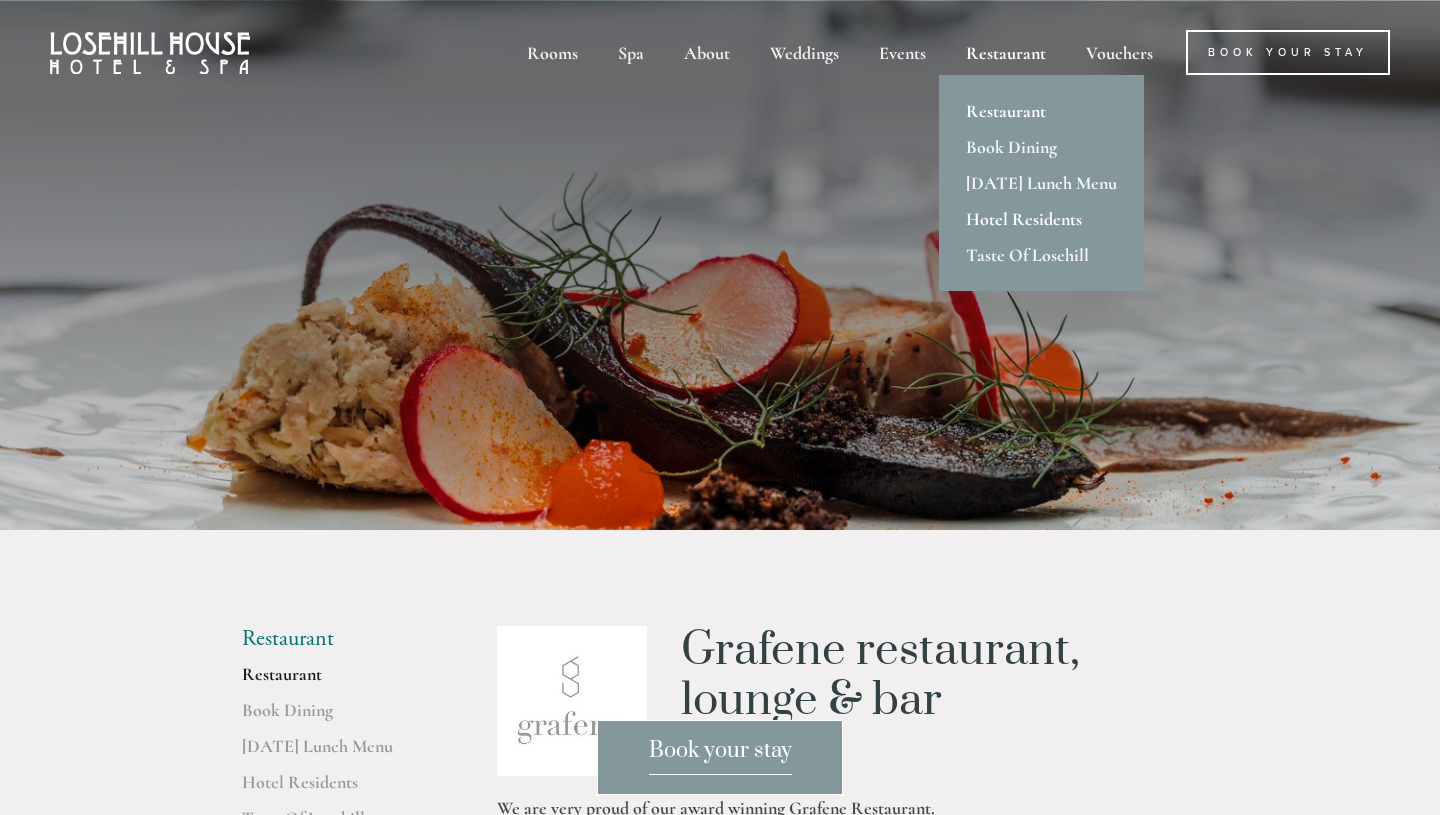 click on "Hotel Residents" at bounding box center [1041, 219] 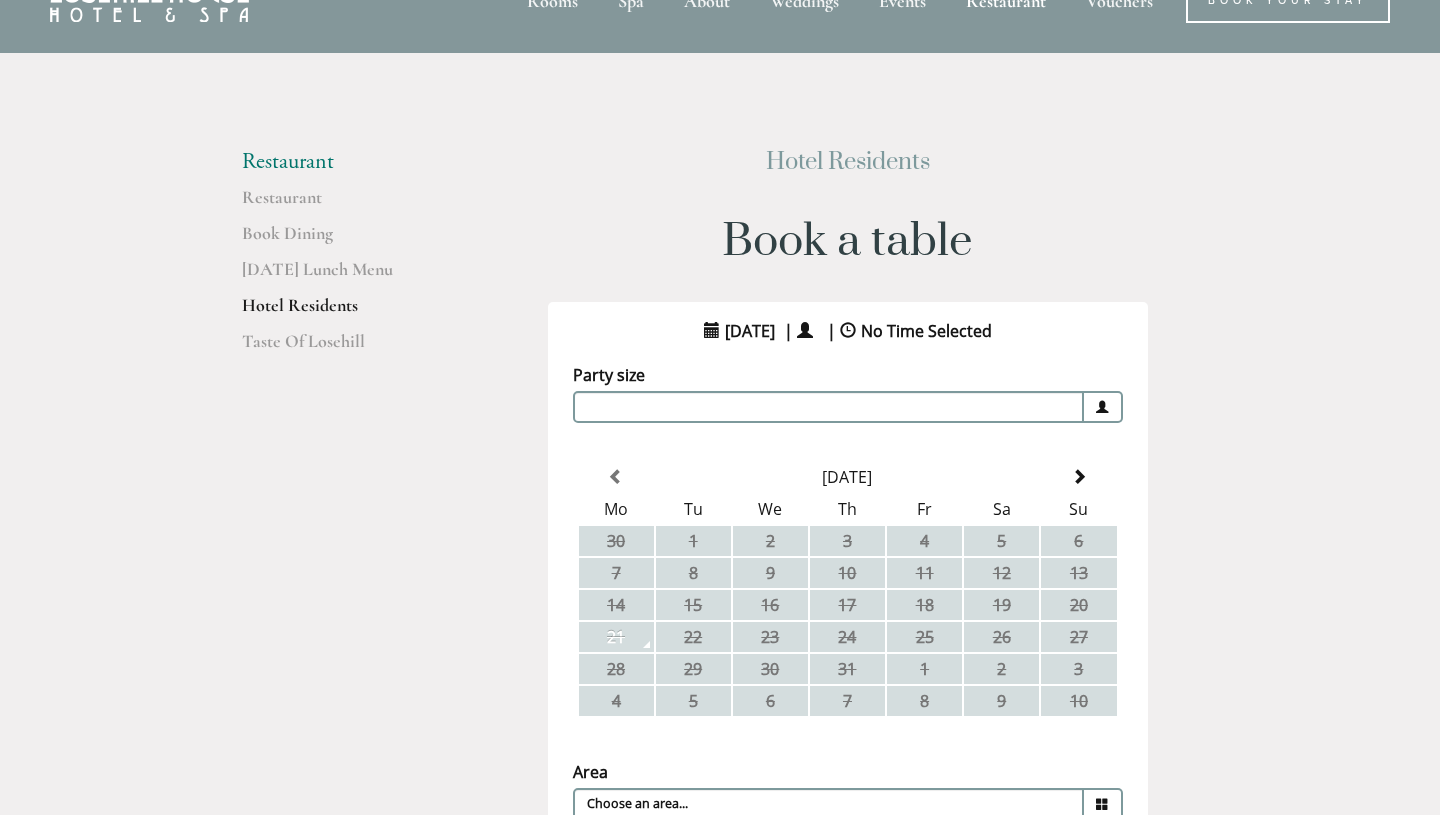 scroll, scrollTop: 53, scrollLeft: 0, axis: vertical 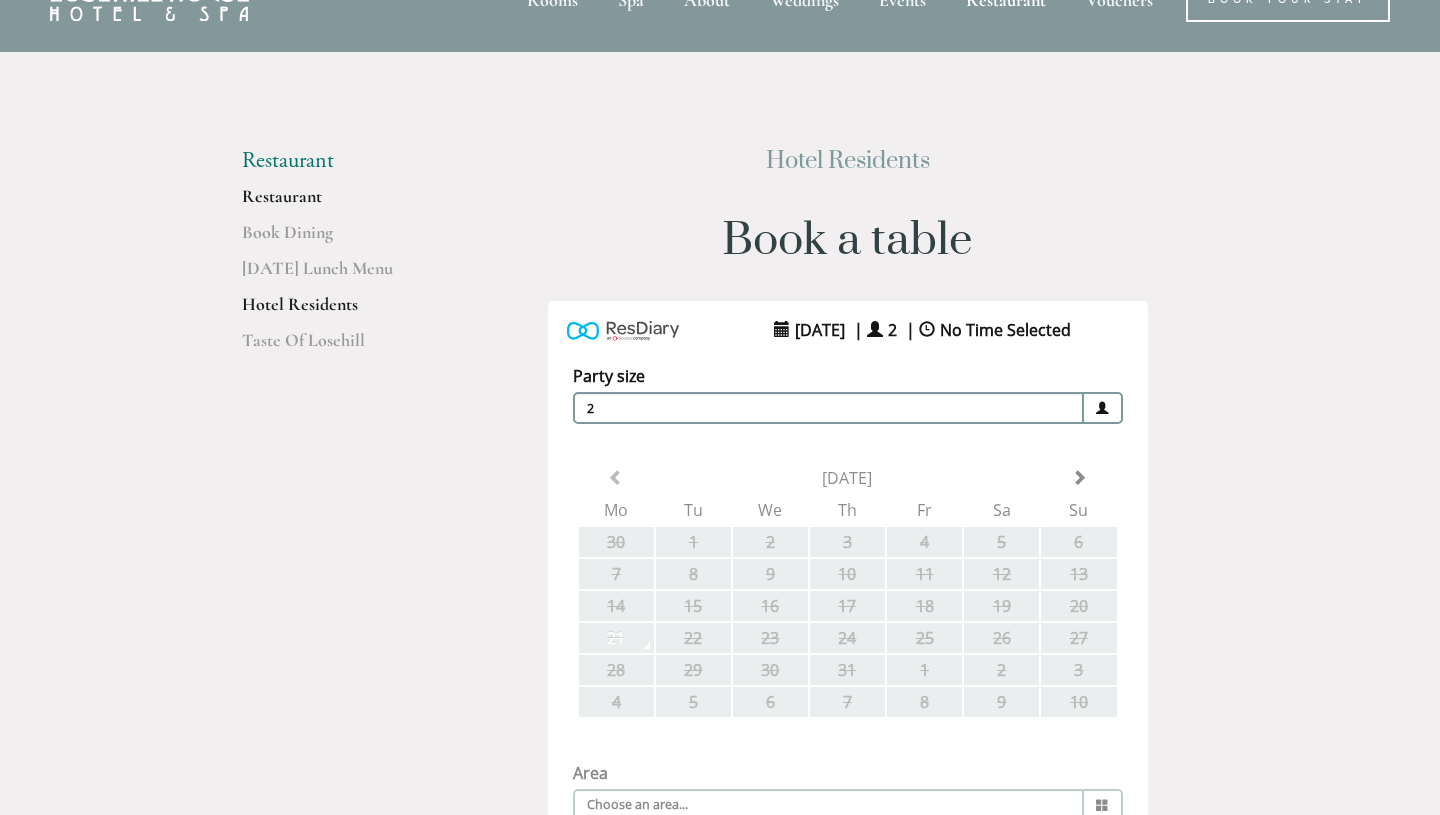 click on "Restaurant" at bounding box center (337, 203) 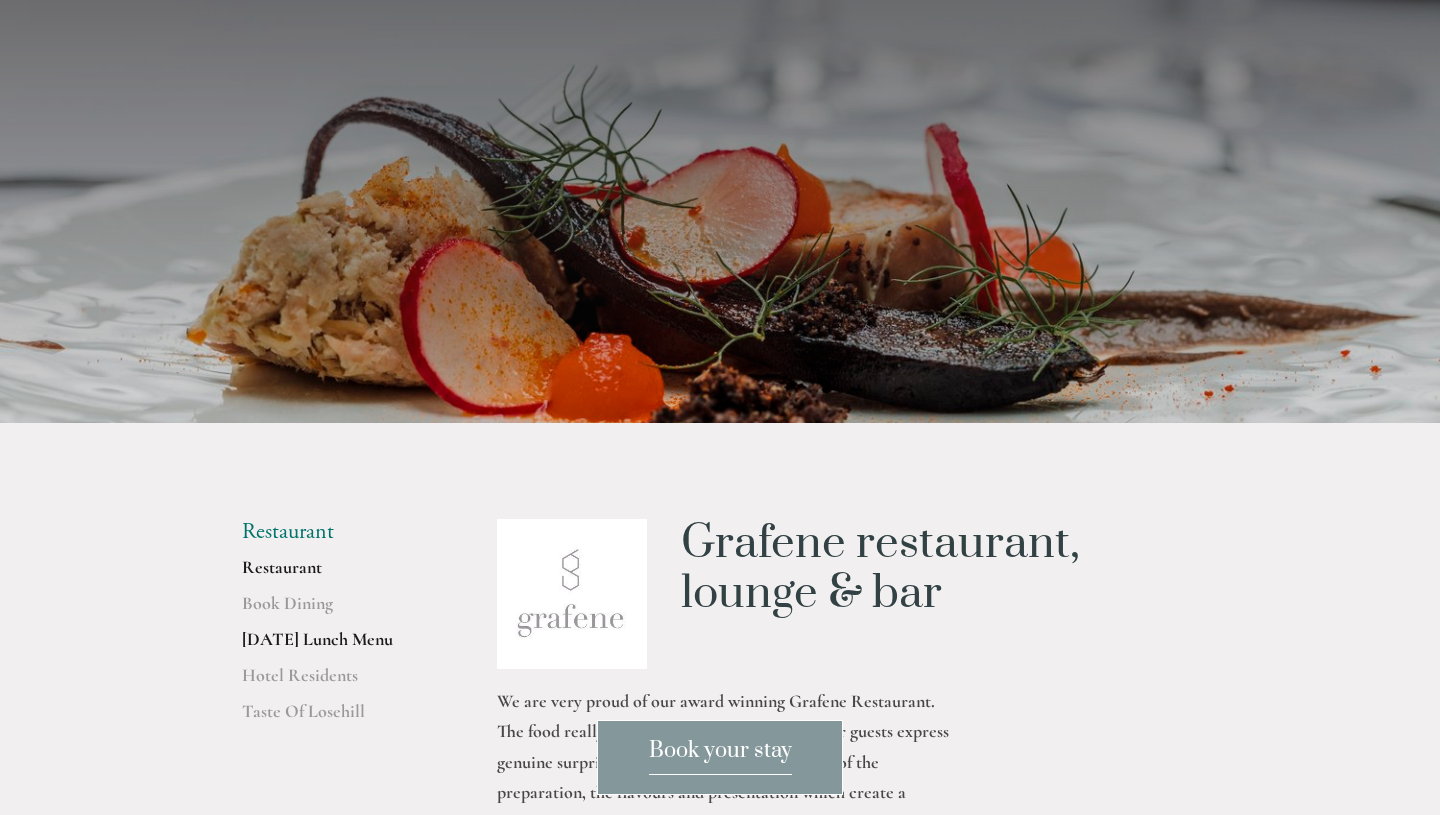 scroll, scrollTop: 0, scrollLeft: 0, axis: both 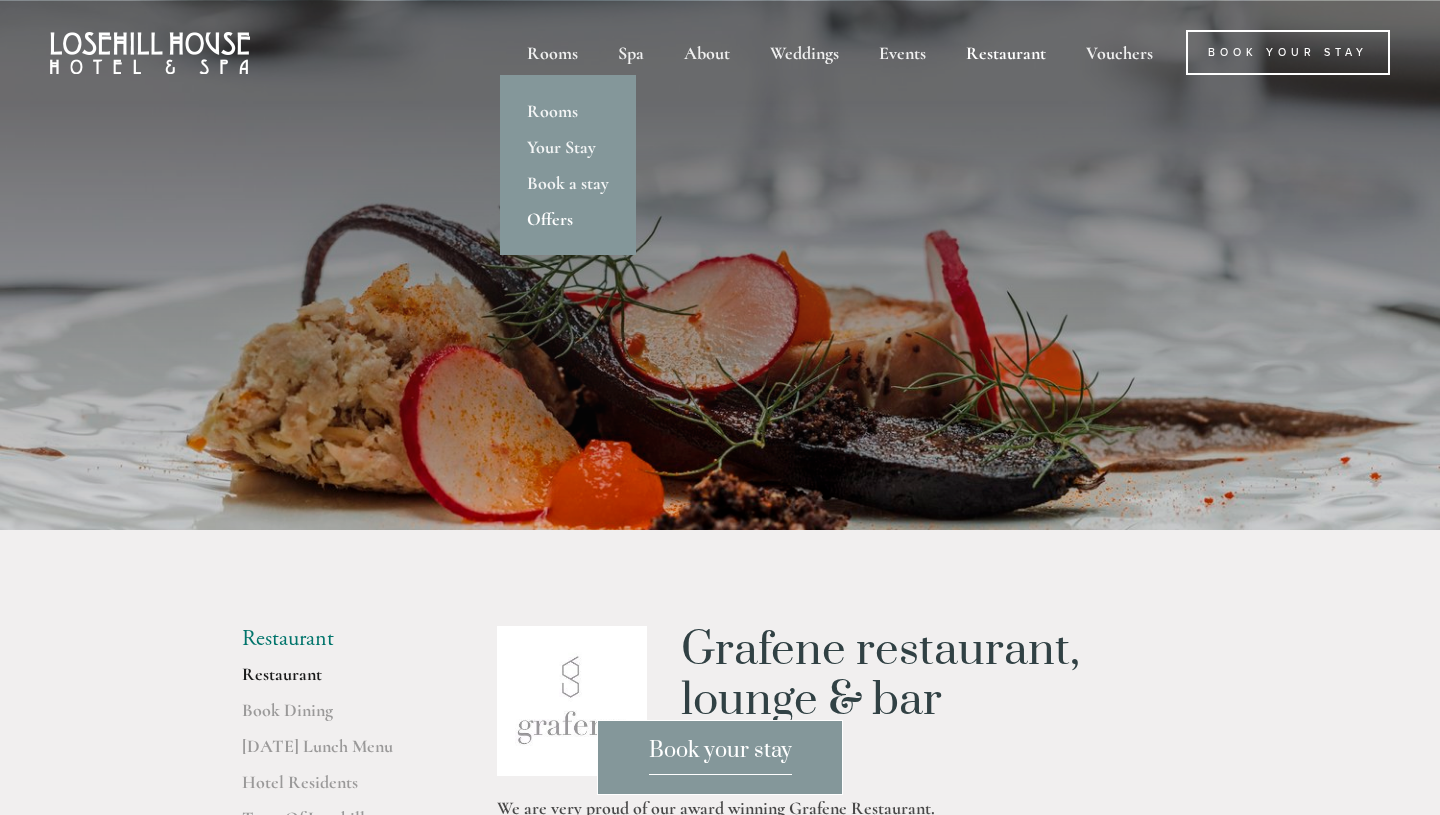 click on "Offers" at bounding box center (568, 219) 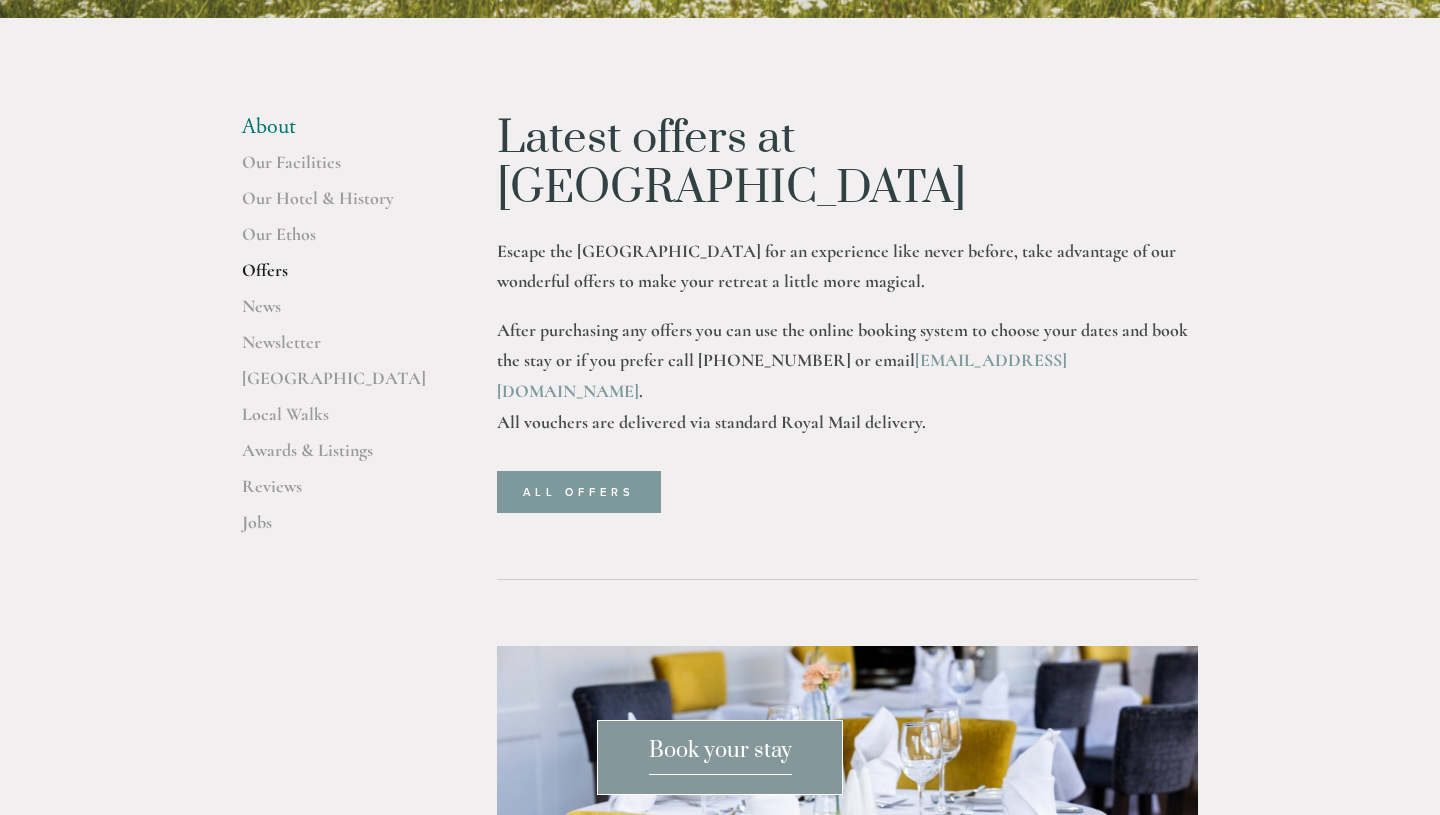 scroll, scrollTop: 511, scrollLeft: 0, axis: vertical 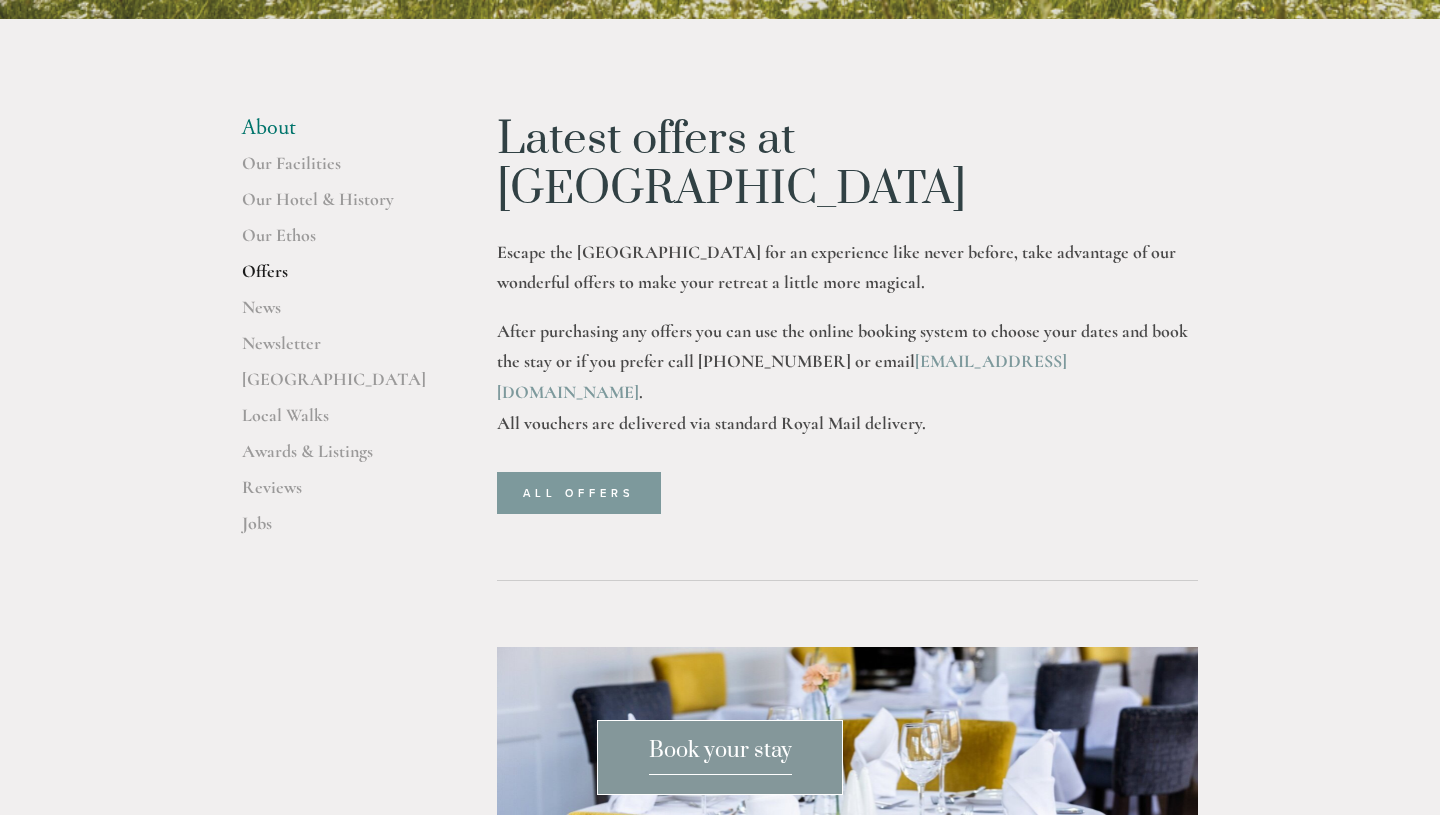 click on "ALL OFFERS" at bounding box center [579, 493] 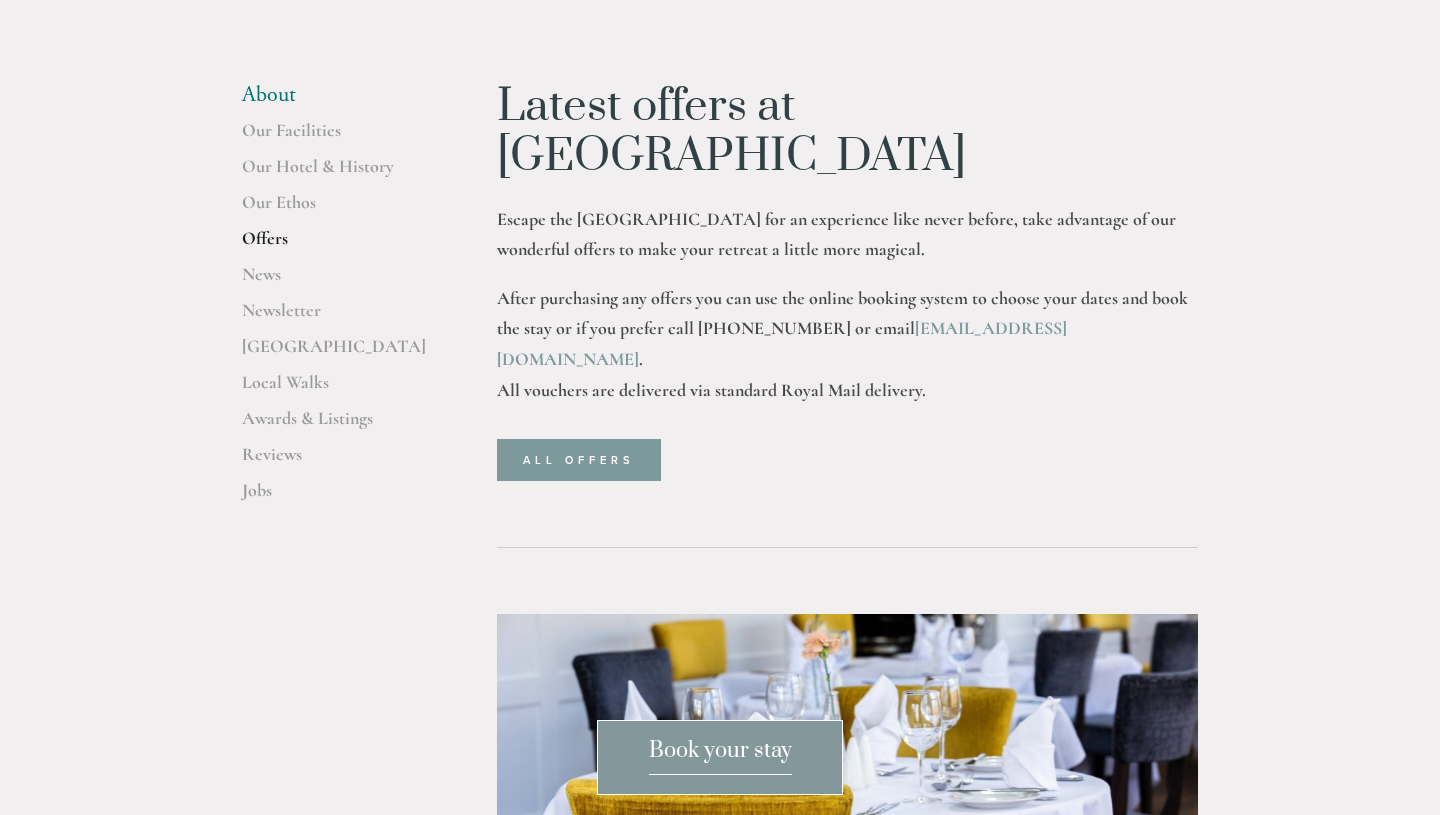 scroll, scrollTop: 554, scrollLeft: 0, axis: vertical 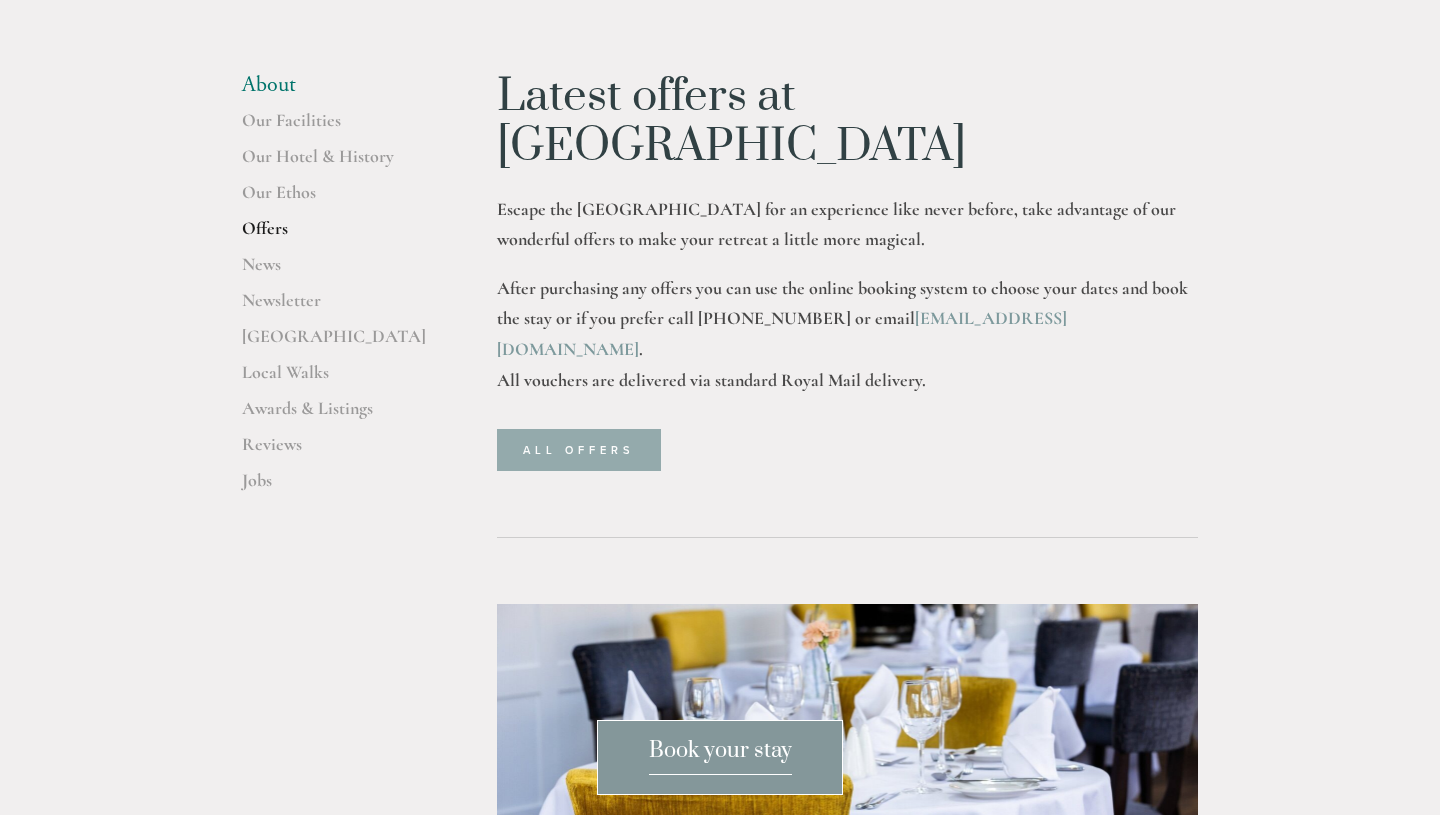 click on "ALL OFFERS" at bounding box center [579, 450] 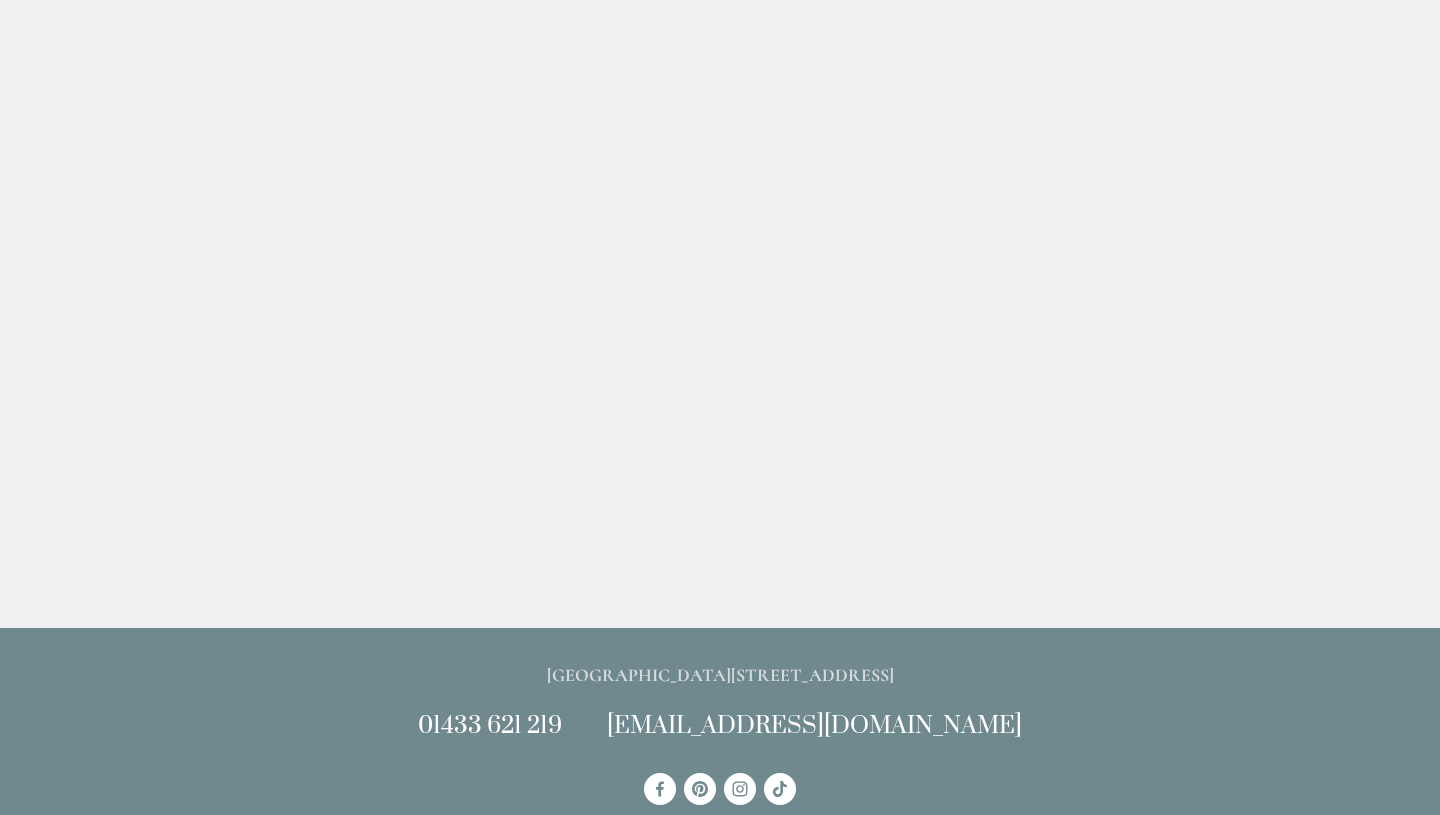scroll, scrollTop: 2967, scrollLeft: 0, axis: vertical 